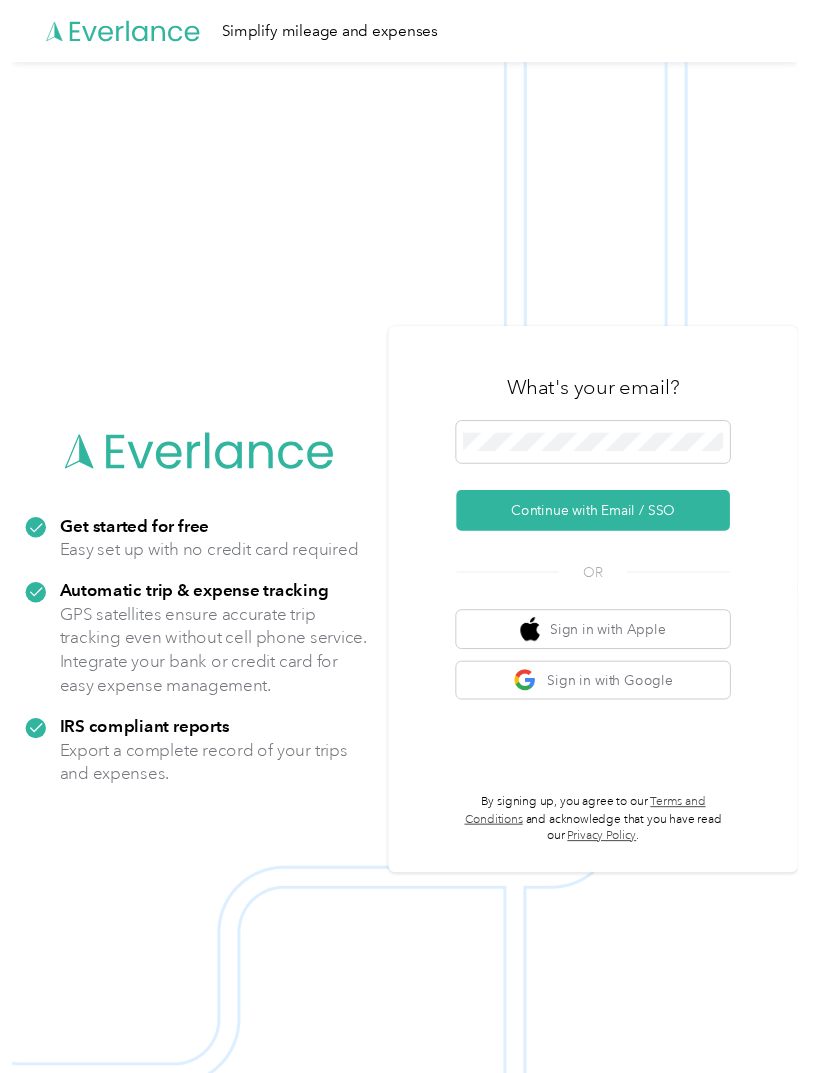 scroll, scrollTop: 64, scrollLeft: 0, axis: vertical 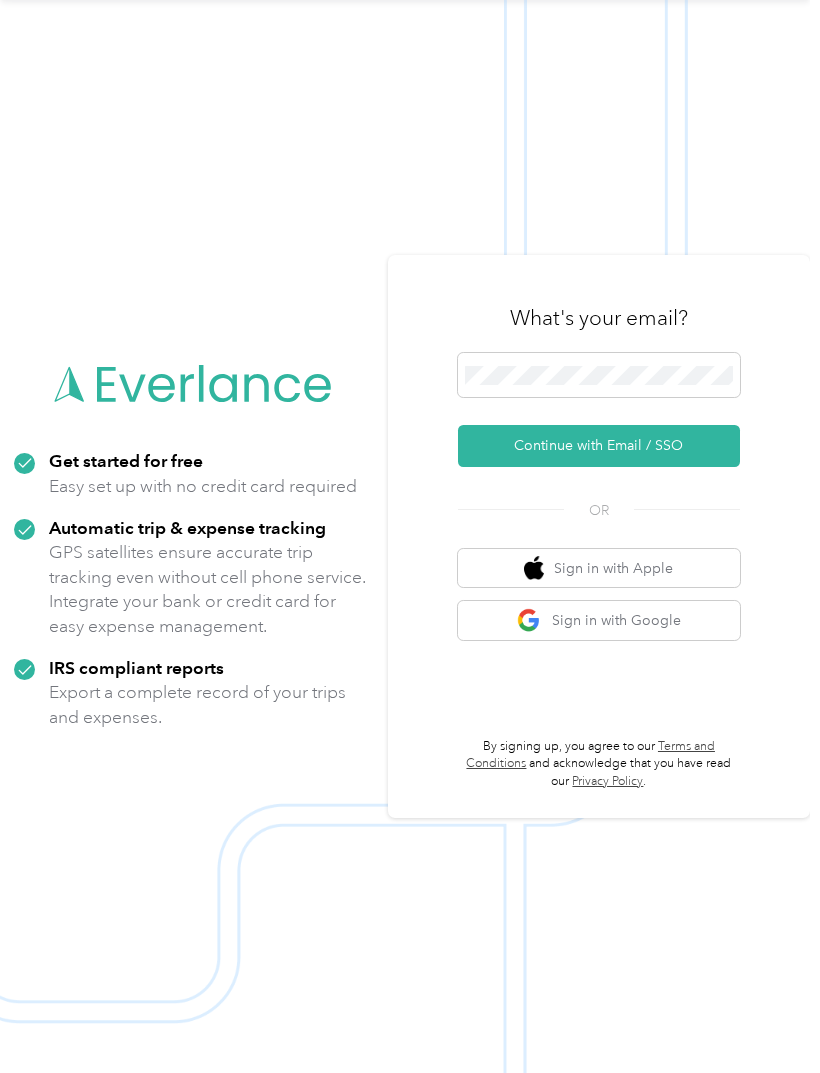click on "Continue with Email / SSO" at bounding box center (599, 446) 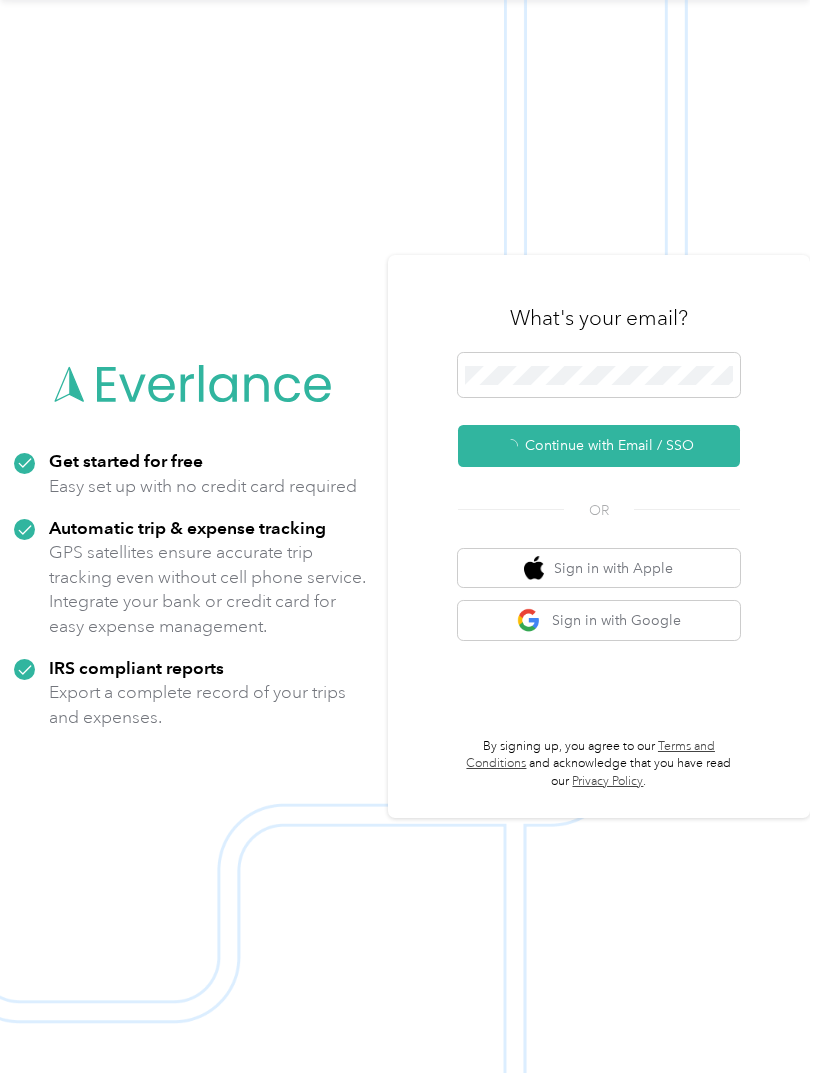 scroll, scrollTop: 0, scrollLeft: 0, axis: both 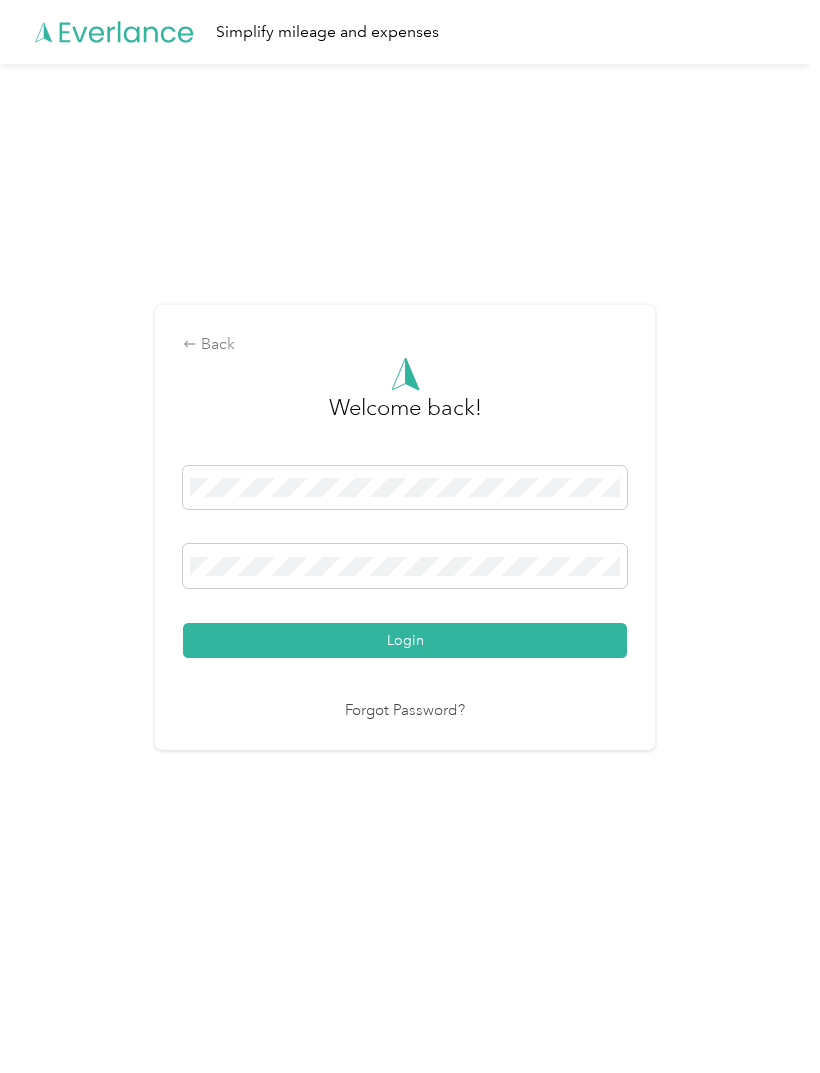 click on "Login" at bounding box center (405, 562) 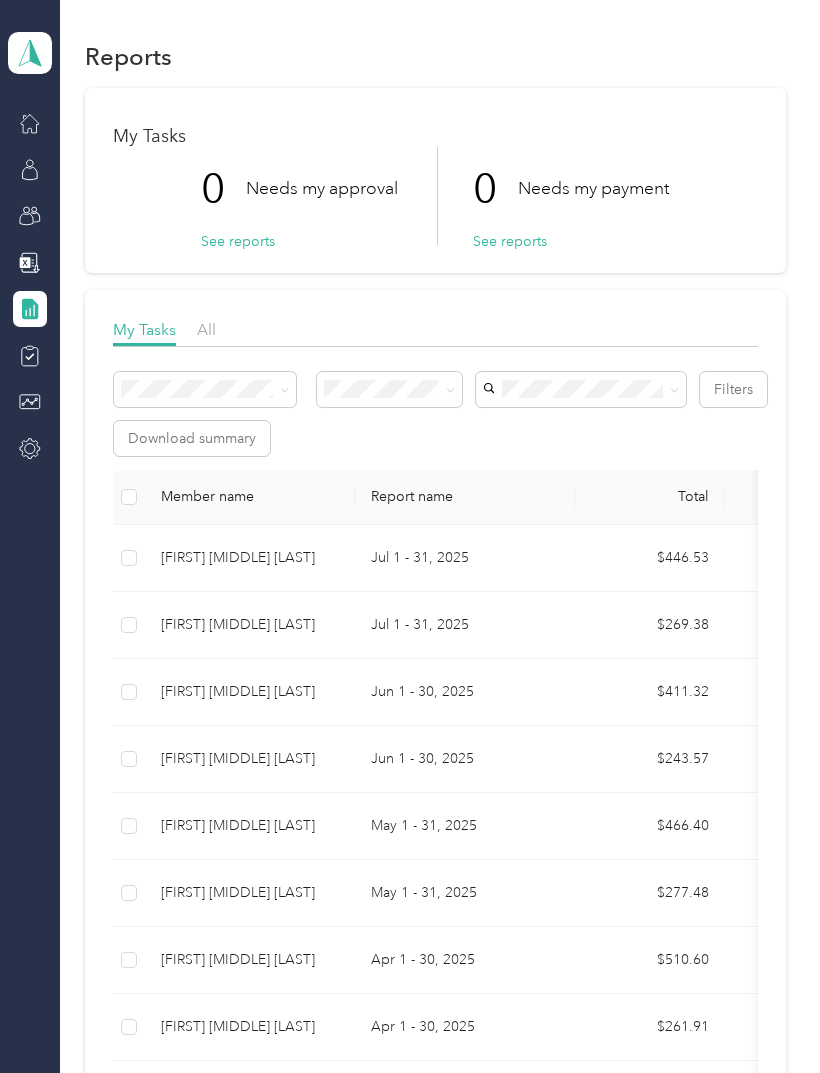 click on "Christopher M. Carlson" at bounding box center [250, 558] 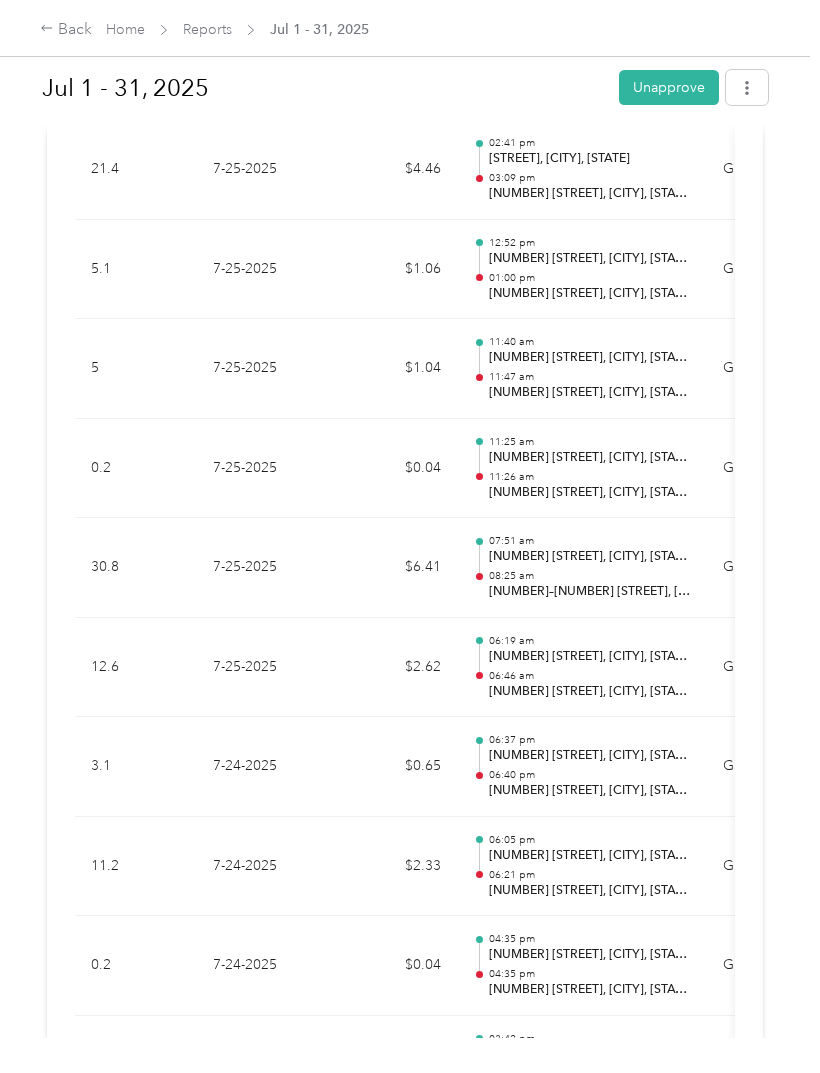 scroll, scrollTop: 6710, scrollLeft: 0, axis: vertical 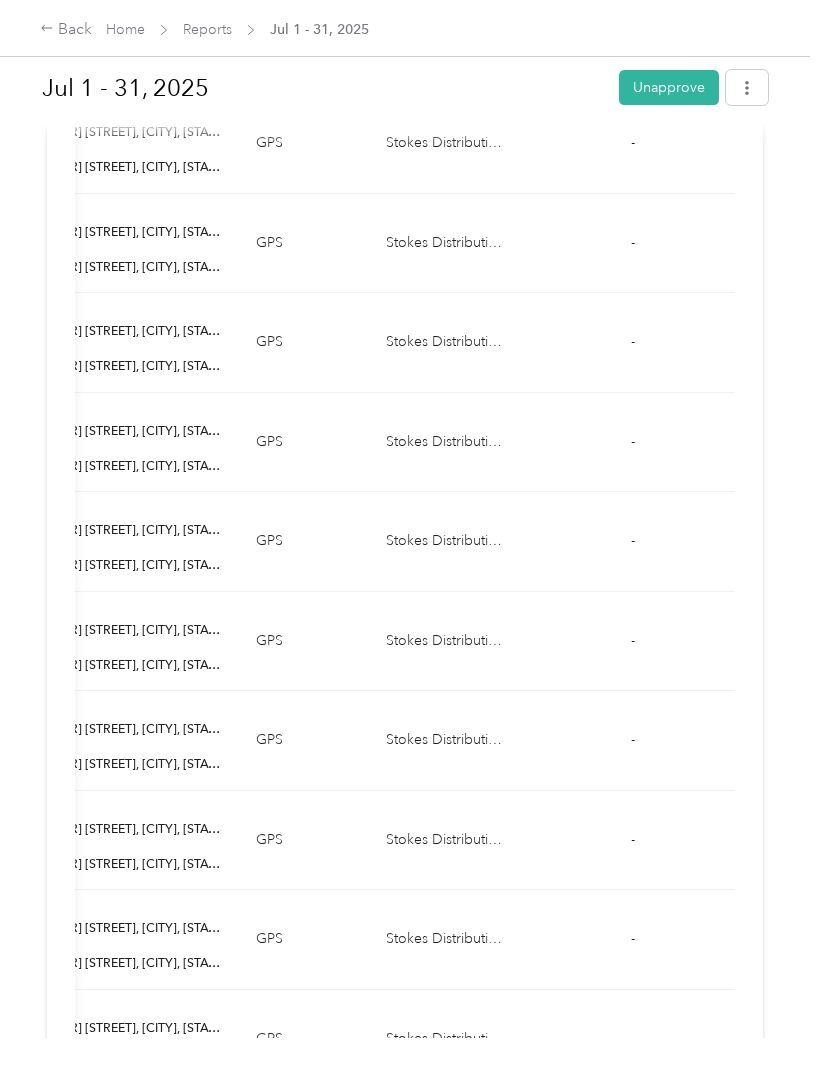 click at bounding box center [557, 542] 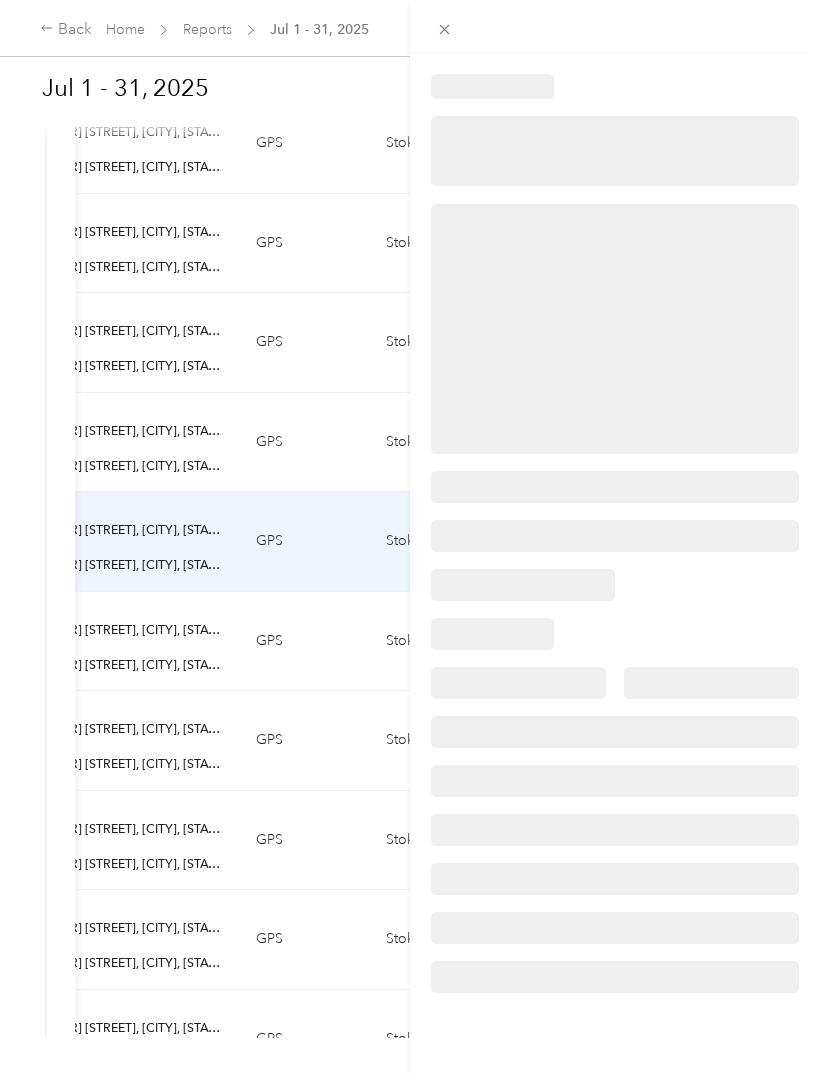 scroll, scrollTop: 1, scrollLeft: 0, axis: vertical 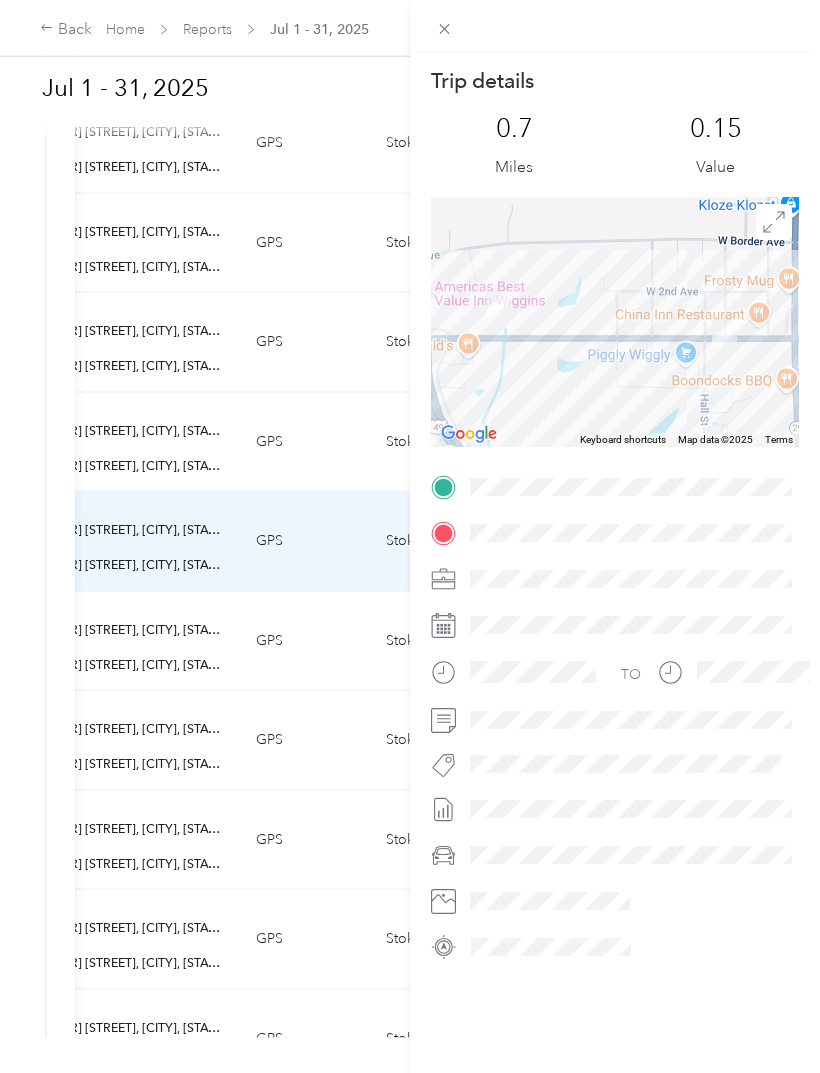click on "Trip details This trip cannot be edited because it is either under review, approved, or paid. Contact your Team Manager to edit it. 0.7 Miles 0.15 Value  To navigate the map with touch gestures double-tap and hold your finger on the map, then drag the map. ← Move left → Move right ↑ Move up ↓ Move down + Zoom in - Zoom out Home Jump left by 75% End Jump right by 75% Page Up Jump up by 75% Page Down Jump down by 75% Keyboard shortcuts Map Data Map data ©2025 Map data ©2025 200 m  Click to toggle between metric and imperial units Terms Report a map error TO" at bounding box center (410, 536) 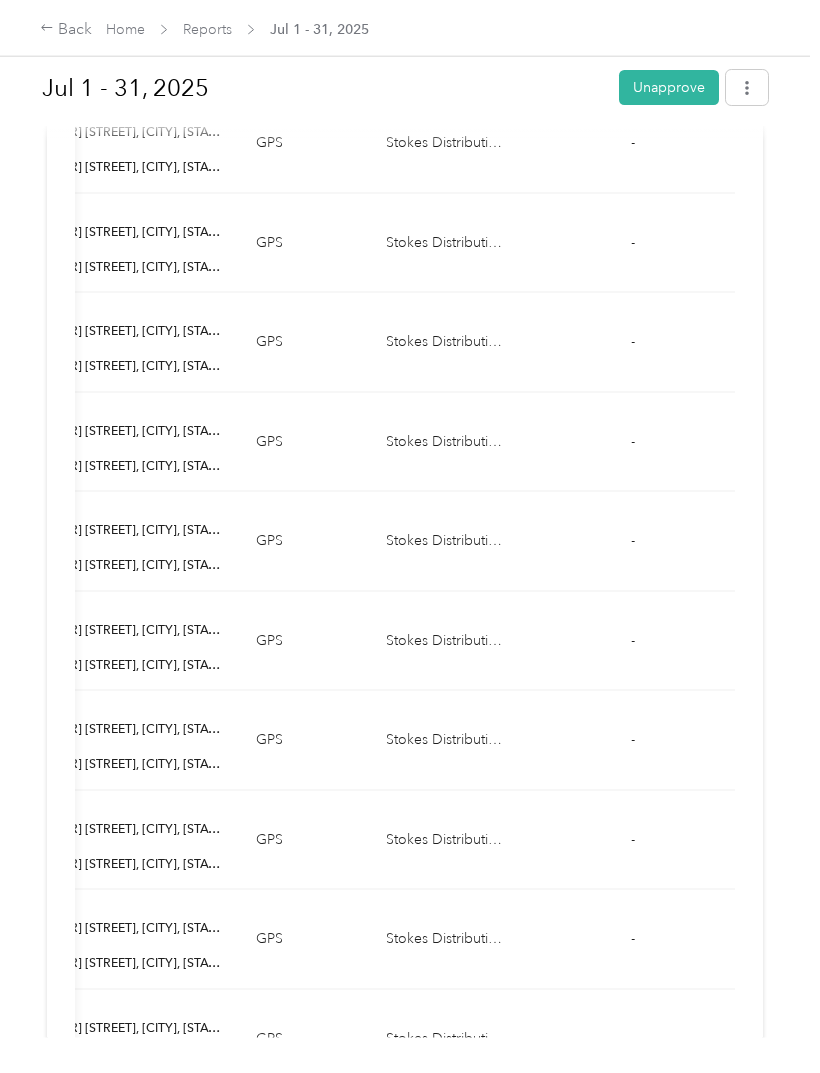 scroll, scrollTop: 23, scrollLeft: 0, axis: vertical 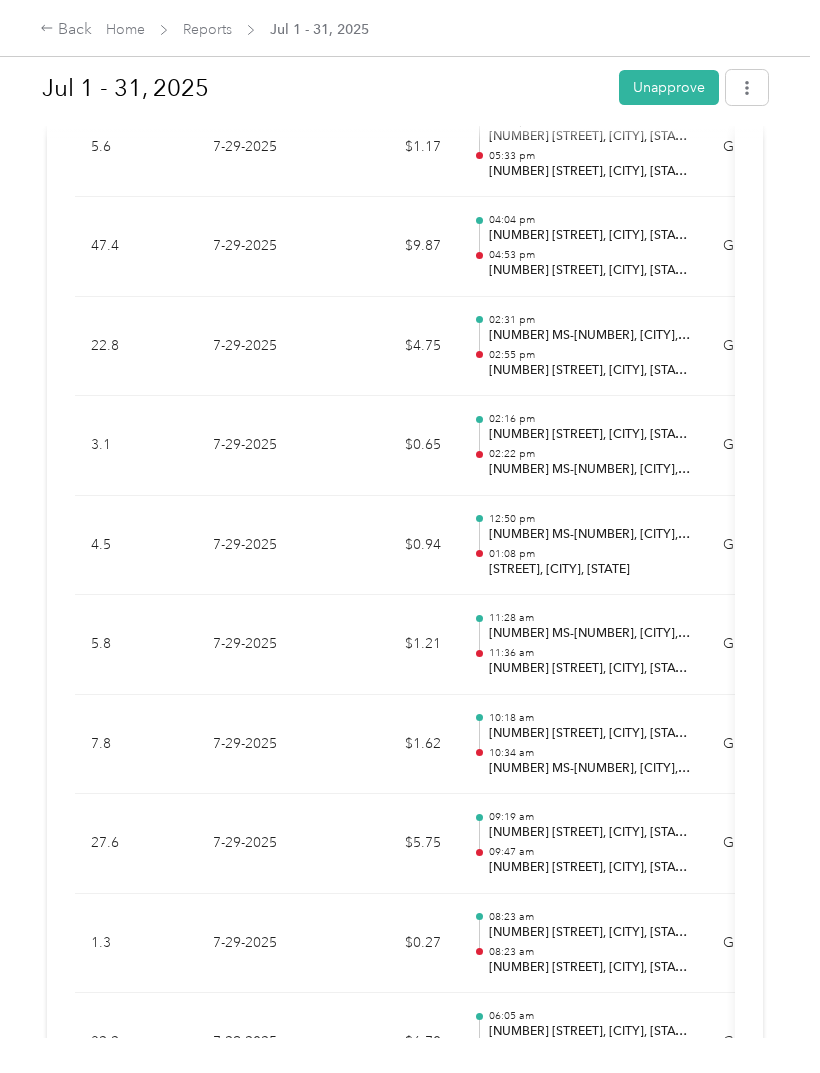 click on "$1.21" at bounding box center [397, 645] 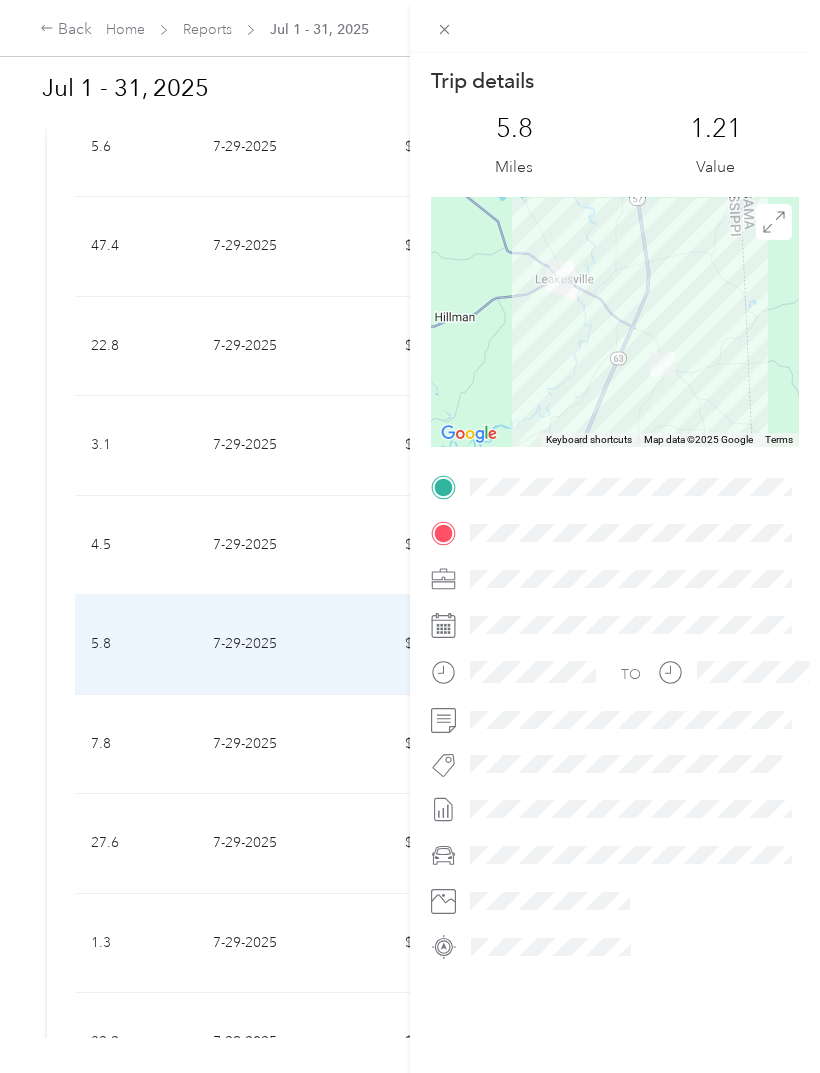 scroll, scrollTop: 64, scrollLeft: 0, axis: vertical 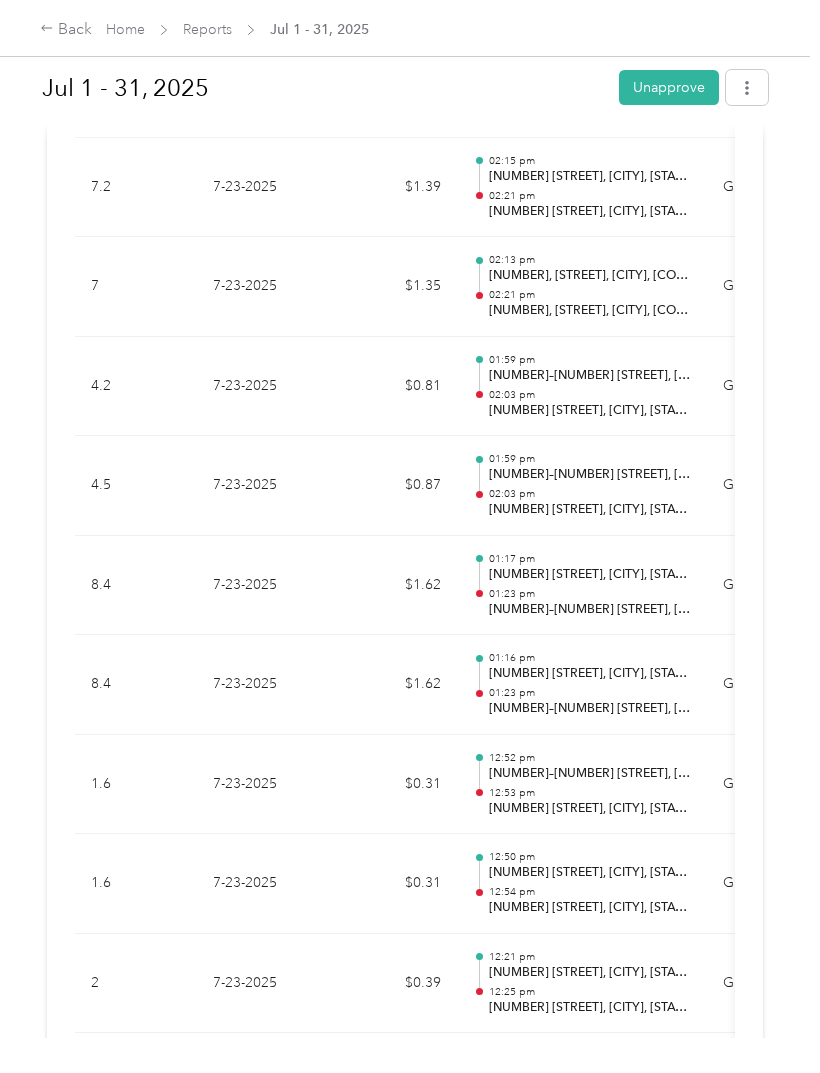 click on "[DATE] - [DATE] [UNAPPROVE] [NEEDS_PAYMENT] [NEEDS_PAYMENT] [PERSON_NAME] [VIEW] [ACTIVITY] & [COMMENTS] [REPORT] [SUMMARY] [MILEAGE] [TOTAL] $ [AMOUNT] [NET] [MILEAGE] [AMOUNT] [MILES] [VARIABLE] [RATE] $ [RATE] / [MI] [EXPENSE] [TOTAL] $ [AMOUNT] [REPORT] [TOTAL] $ [AMOUNT] [REPORT] [DETAILS] [REPORT] [ID] [ID_NUMBER] [REPORT] [PERIOD] [DATE] - [DATE] [PAY] [PERIOD] [DATE] - [DATE] [SUBMITTER] [PERSON_NAME] [SUBMITTED] [ON] [DATE] [APPROVERS] [YOU] [TRIPS] ([NUMBER]) [EXPENSE] ([NUMBER]) [GROSS] [MILES] [TRIP] [DATE] [VALUE] [LOCATION] [TRACK] [METHOD] [PURPOSE] [NOTES] [TAGS] [NUMBER] [DATE] [AMOUNT] [TIME] [TIMEZONE] [STREET] [CITY], [STATE] [TIME] [STREET], [CITY], [STATE] [GPS] [BUSINESS_NAME] - [DISTANCE] [DATE] [AMOUNT] [TIME] [TIMEZONE] [STREET] [CITY], [STATE] [TIME] [STREET], [CITY], [STATE] [GPS] [BUSINESS_NAME] - [DISTANCE] [DATE] [AMOUNT] [TIME] [TIMEZONE] [STREET], [CITY], [STATE] [STREET], [CITY], [STATE] [GPS] [BUSINESS_NAME] - [DISTANCE] [DATE] [AMOUNT] [TIME] [TIMEZONE] [STREET], [CITY], [STATE] [STREET], [CITY], [STATE] [GPS] [BUSINESS_NAME] -" at bounding box center (405, 519) 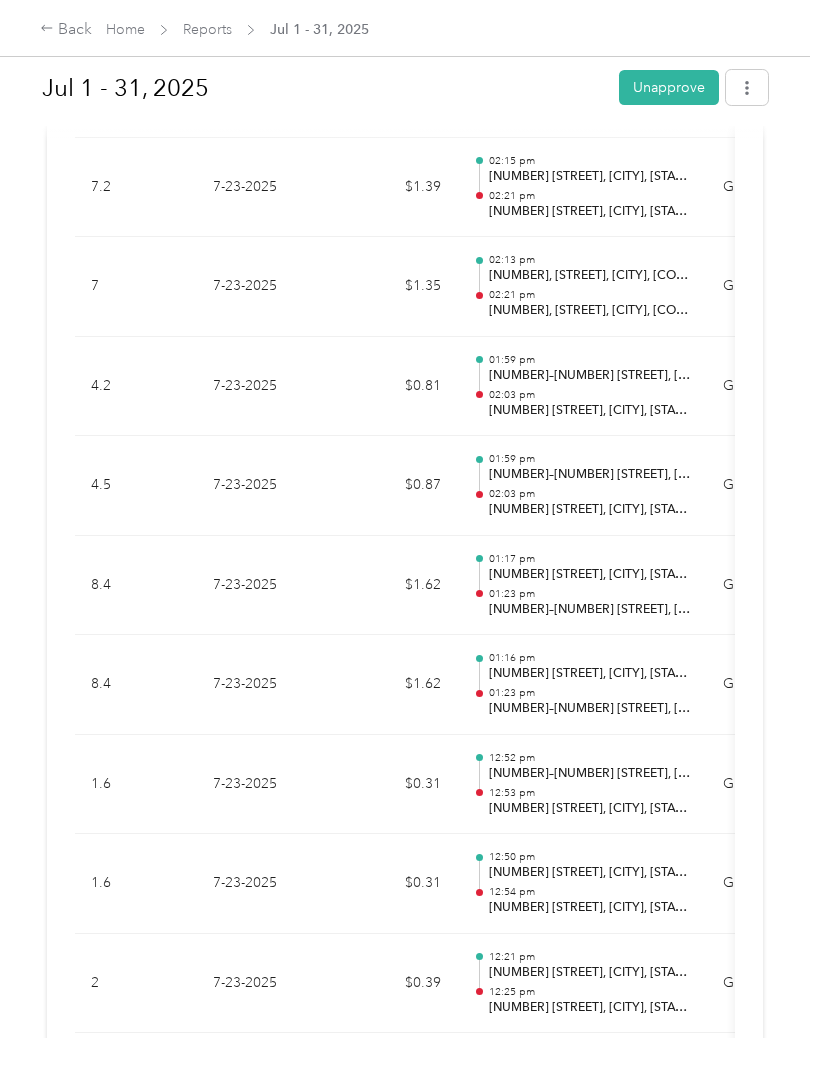 click on "[DATE] - [DATE] [UNAPPROVE] [NEEDS_PAYMENT] [NEEDS_PAYMENT] [PERSON_NAME] [VIEW] [ACTIVITY] & [COMMENTS] [REPORT] [SUMMARY] [MILEAGE] [TOTAL] $ [AMOUNT] [NET] [MILEAGE] [AMOUNT] [MILES] [VARIABLE] [RATE] $ [RATE] / [MI] [EXPENSE] [TOTAL] $ [AMOUNT] [REPORT] [TOTAL] $ [AMOUNT] [REPORT] [DETAILS] [REPORT] [ID] [ID_NUMBER] [REPORT] [PERIOD] [DATE] - [DATE] [PAY] [PERIOD] [DATE] - [DATE] [SUBMITTER] [PERSON_NAME] [SUBMITTED] [ON] [DATE] [APPROVERS] [YOU] [TRIPS] ([NUMBER]) [EXPENSE] ([NUMBER]) [GROSS] [MILES] [TRIP] [DATE] [VALUE] [LOCATION] [TRACK] [METHOD] [PURPOSE] [NOTES] [TAGS] [NUMBER] [DATE] [AMOUNT] [TIME] [TIMEZONE] [STREET] [CITY], [STATE] [TIME] [STREET], [CITY], [STATE] [GPS] [BUSINESS_NAME] - [DISTANCE] [DATE] [AMOUNT] [TIME] [TIMEZONE] [STREET] [CITY], [STATE] [TIME] [STREET], [CITY], [STATE] [GPS] [BUSINESS_NAME] - [DISTANCE] [DATE] [AMOUNT] [TIME] [TIMEZONE] [STREET], [CITY], [STATE] [STREET], [CITY], [STATE] [GPS] [BUSINESS_NAME] - [DISTANCE] [DATE] [AMOUNT] [TIME] [TIMEZONE] [STREET], [CITY], [STATE] [STREET], [CITY], [STATE] [GPS] [BUSINESS_NAME] -" at bounding box center (405, 519) 